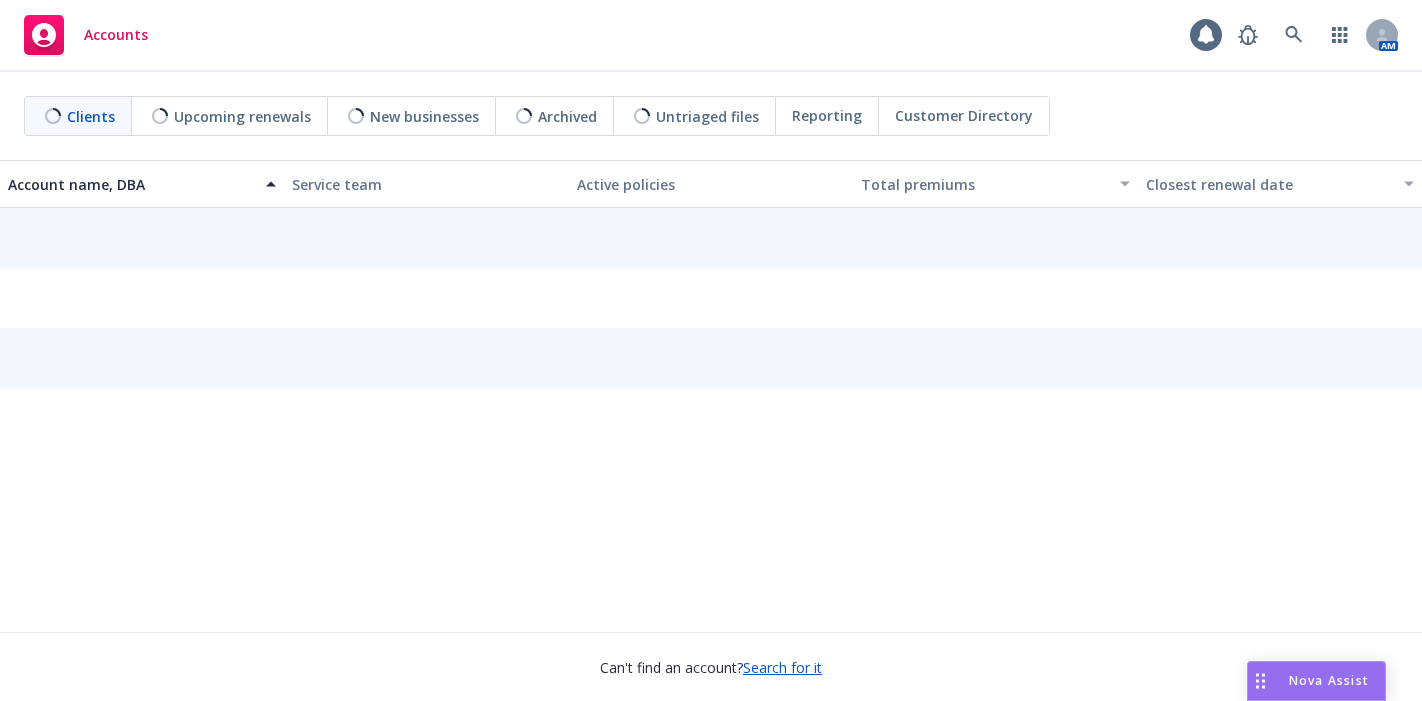 scroll, scrollTop: 0, scrollLeft: 0, axis: both 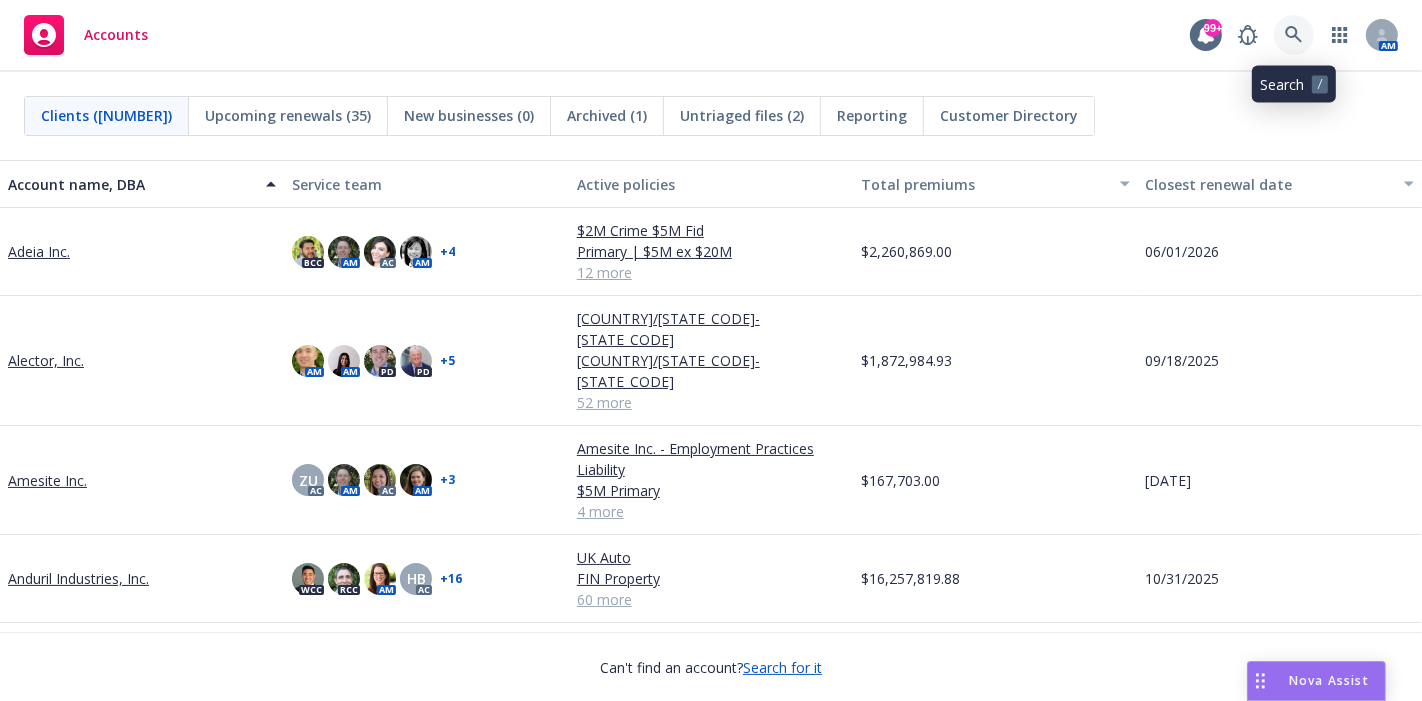click 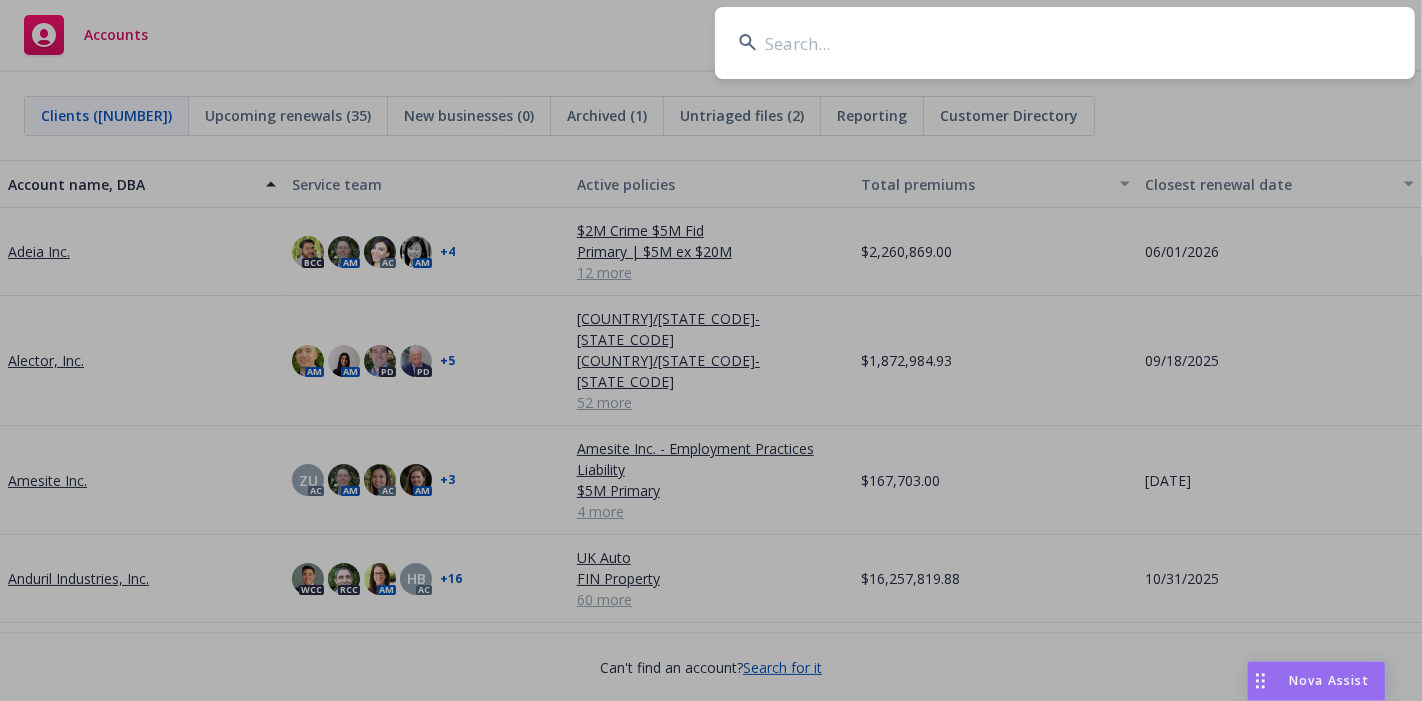 click at bounding box center (1065, 43) 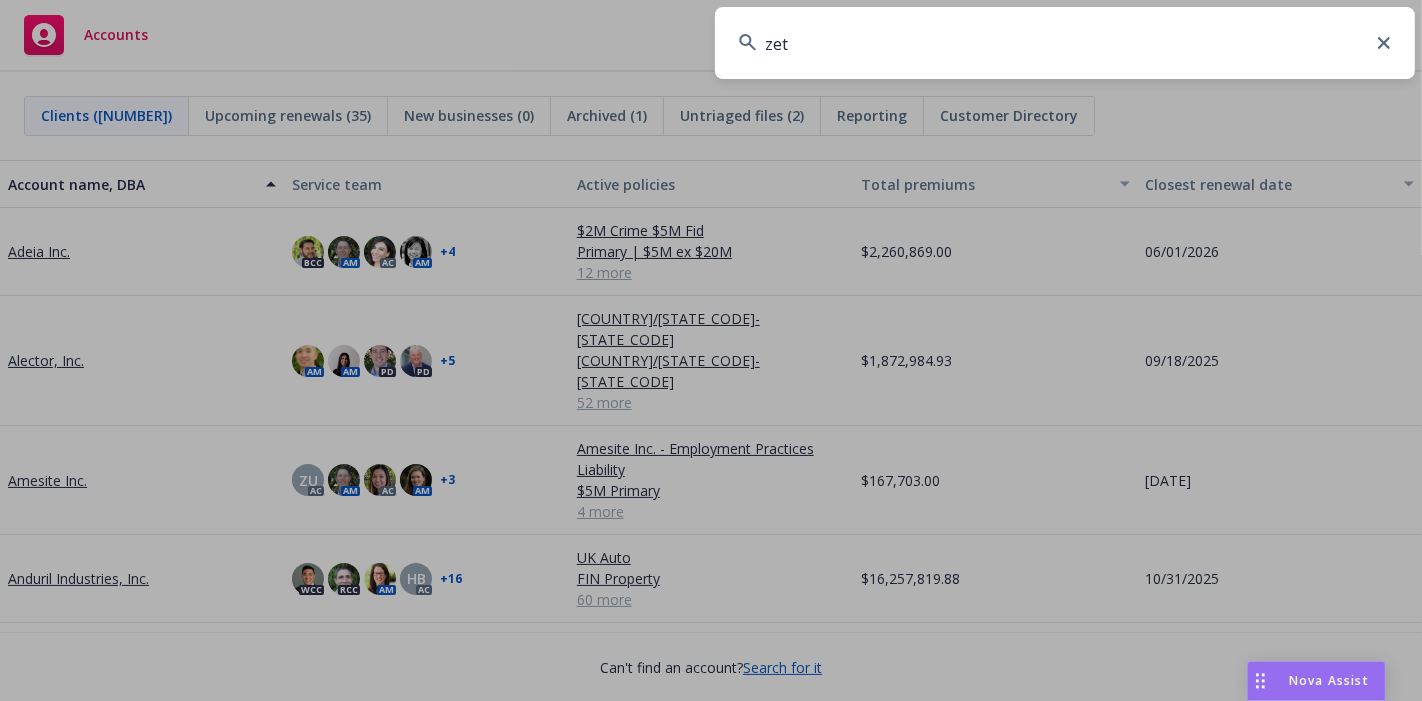 type on "zeta" 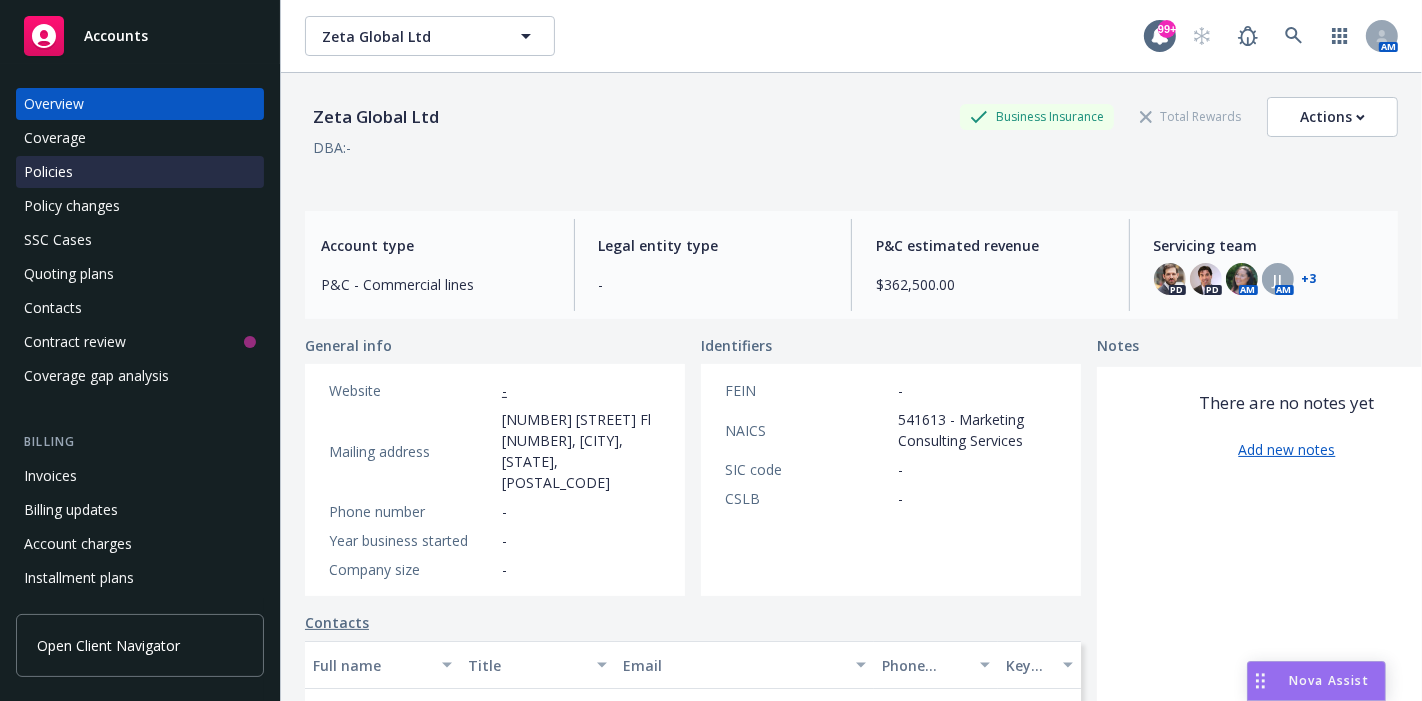 click on "Policies" at bounding box center (48, 172) 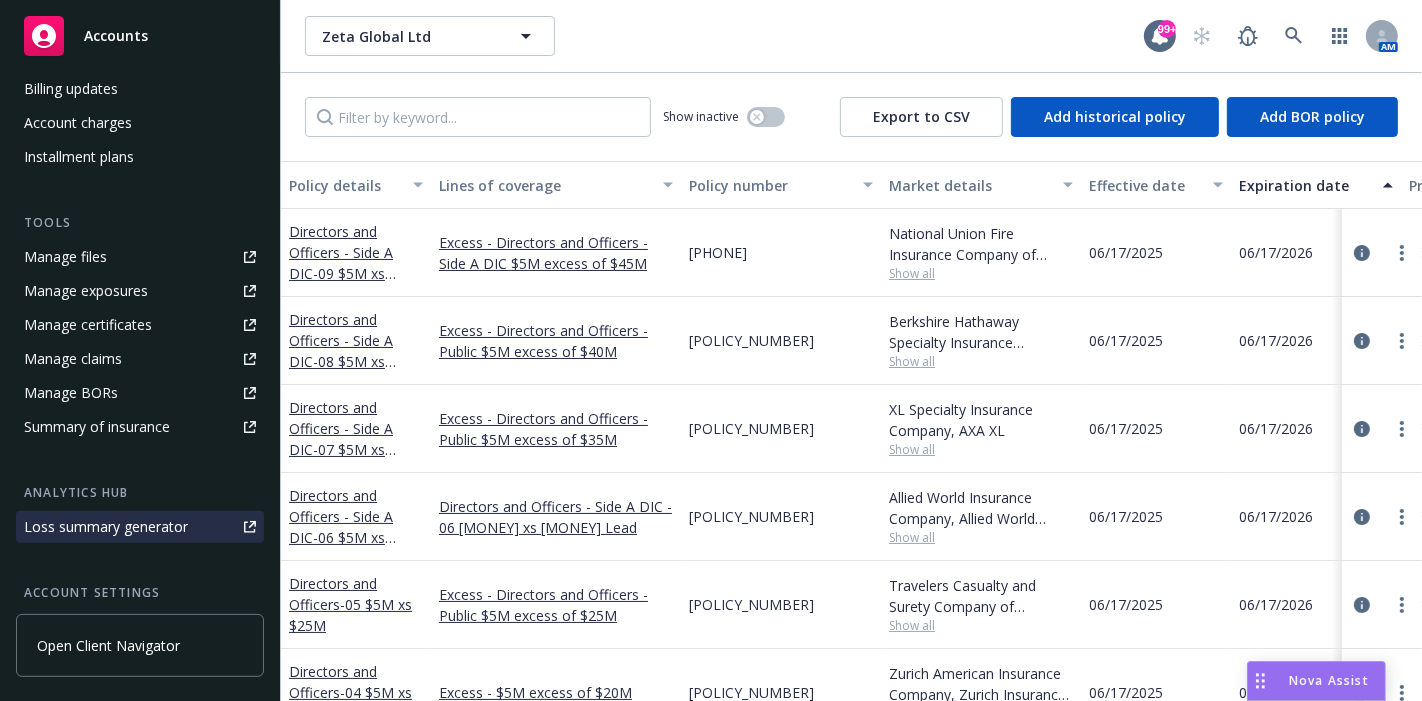 scroll, scrollTop: 444, scrollLeft: 0, axis: vertical 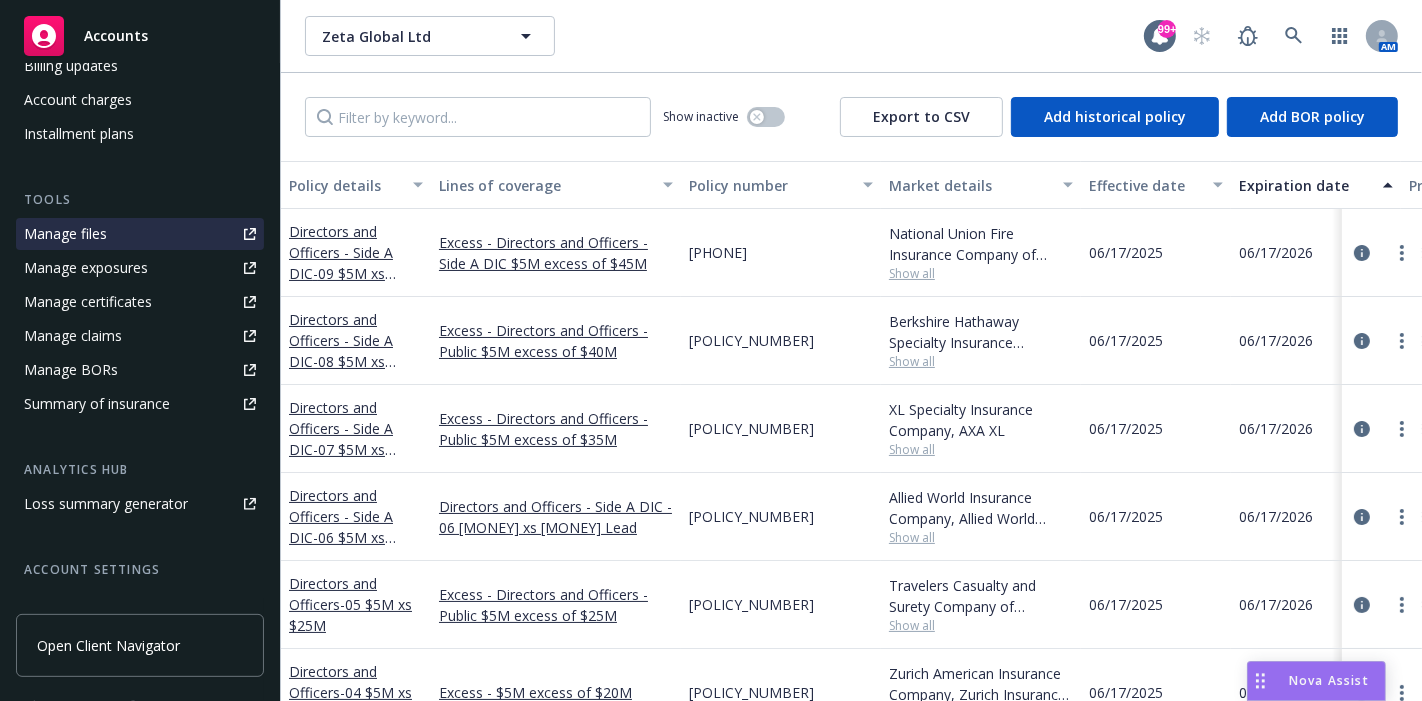 click on "Manage files" at bounding box center [140, 234] 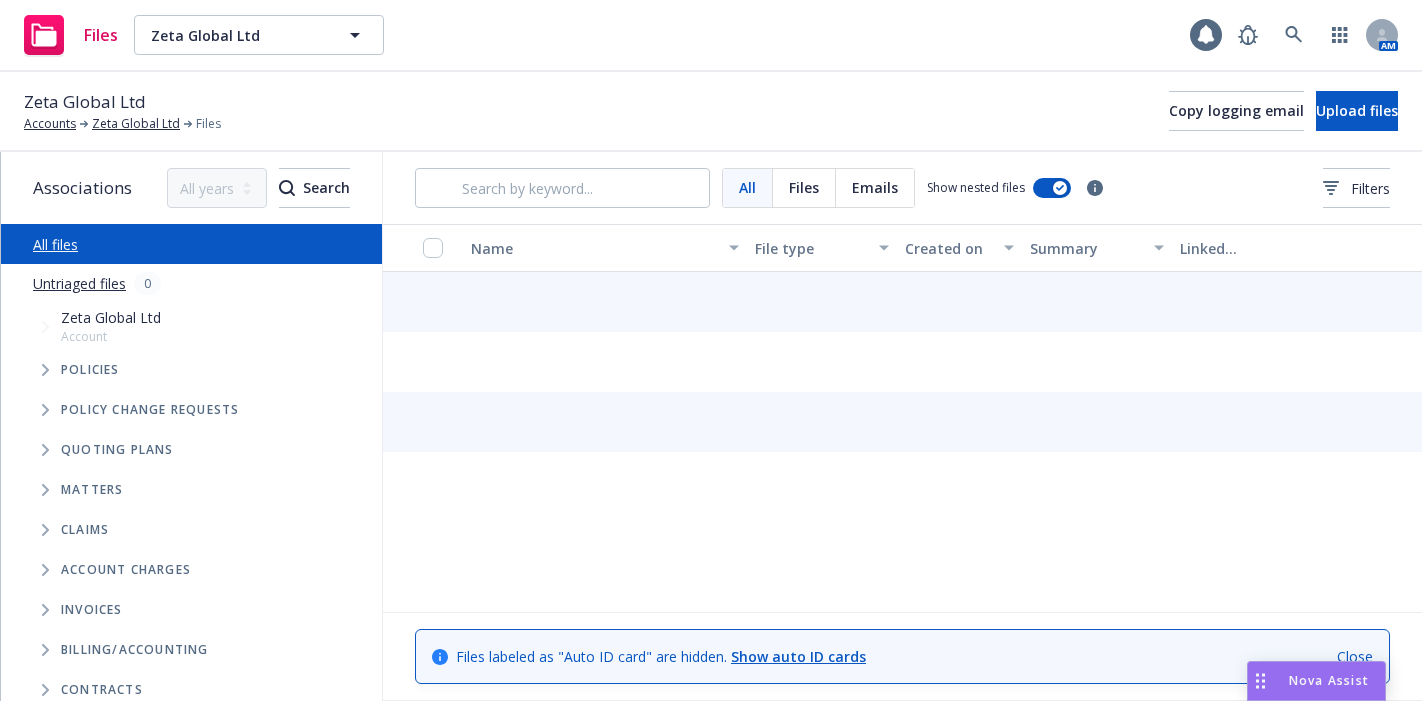 scroll, scrollTop: 0, scrollLeft: 0, axis: both 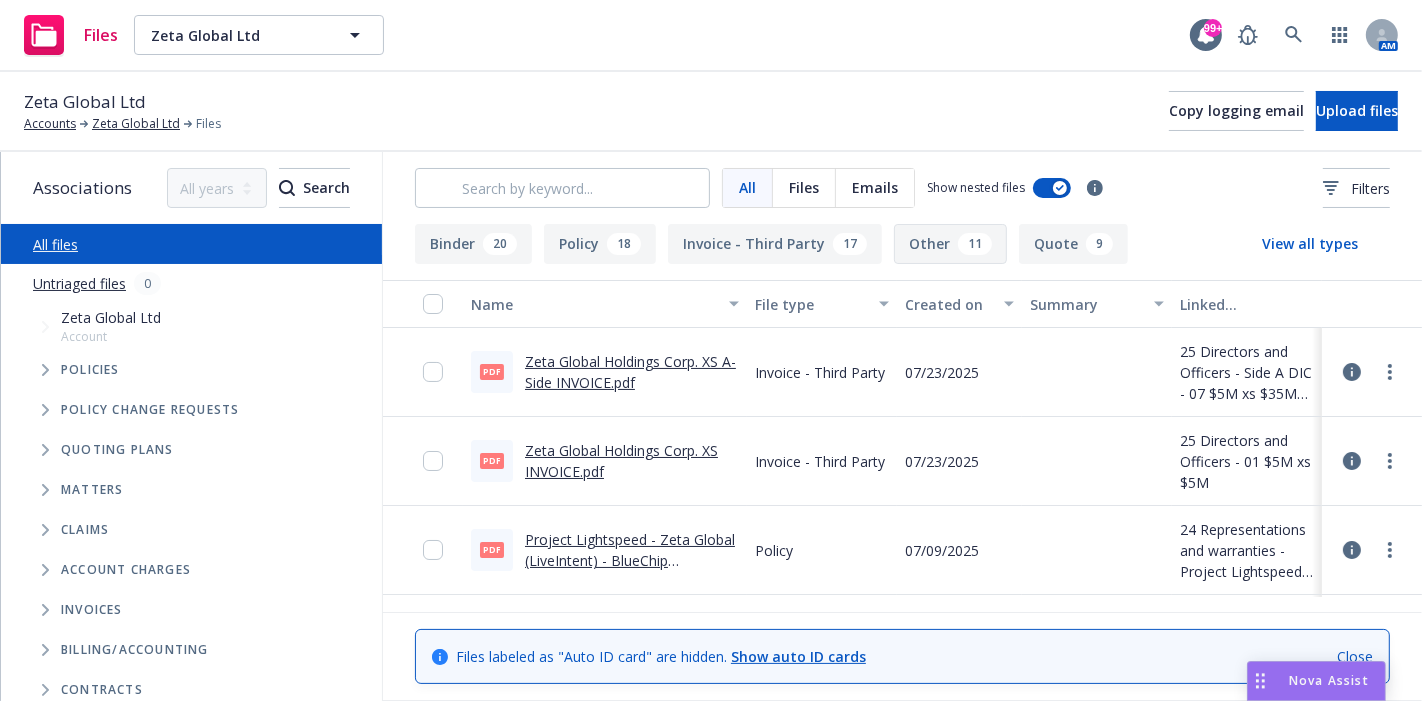click on "Other   11" at bounding box center [950, 244] 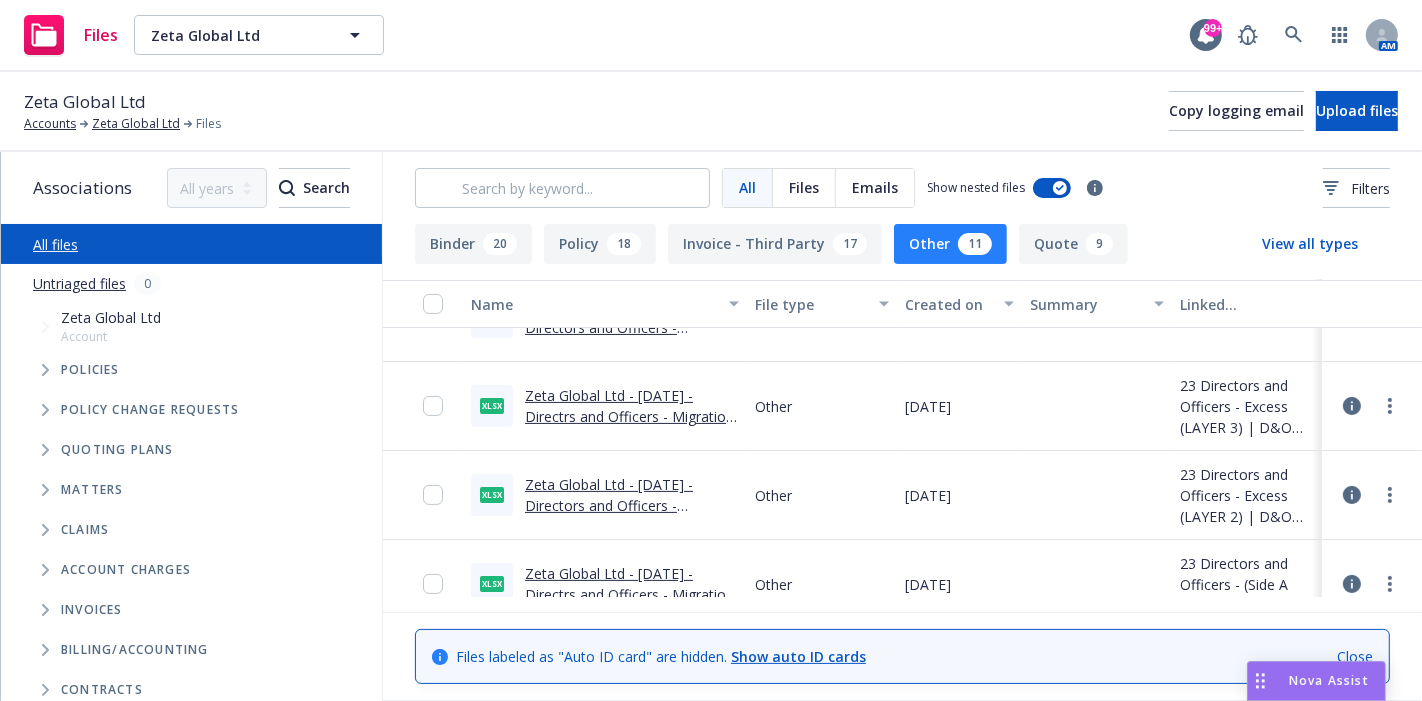 scroll, scrollTop: 444, scrollLeft: 0, axis: vertical 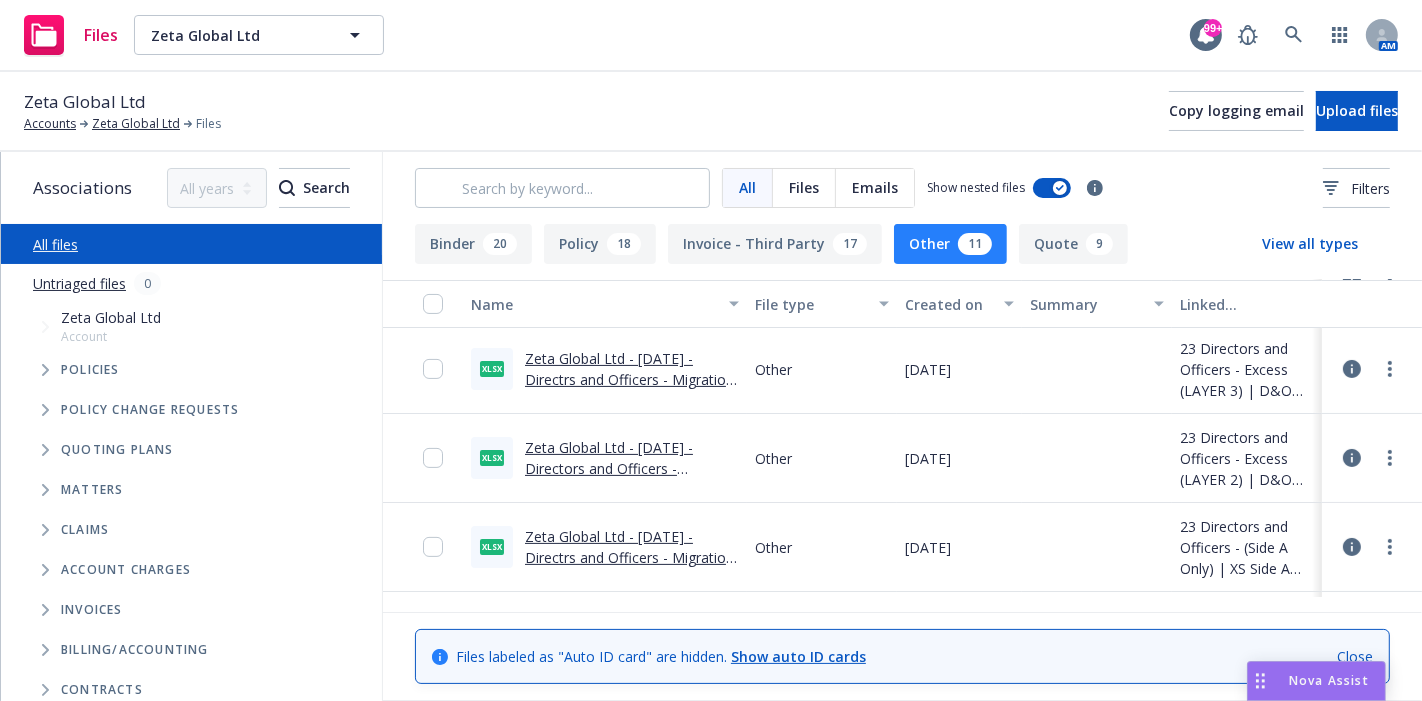 click on "Zeta Global Ltd - 06-17-23 - Directors and Officers - Migration Document Checklist.xlsx" at bounding box center (609, 479) 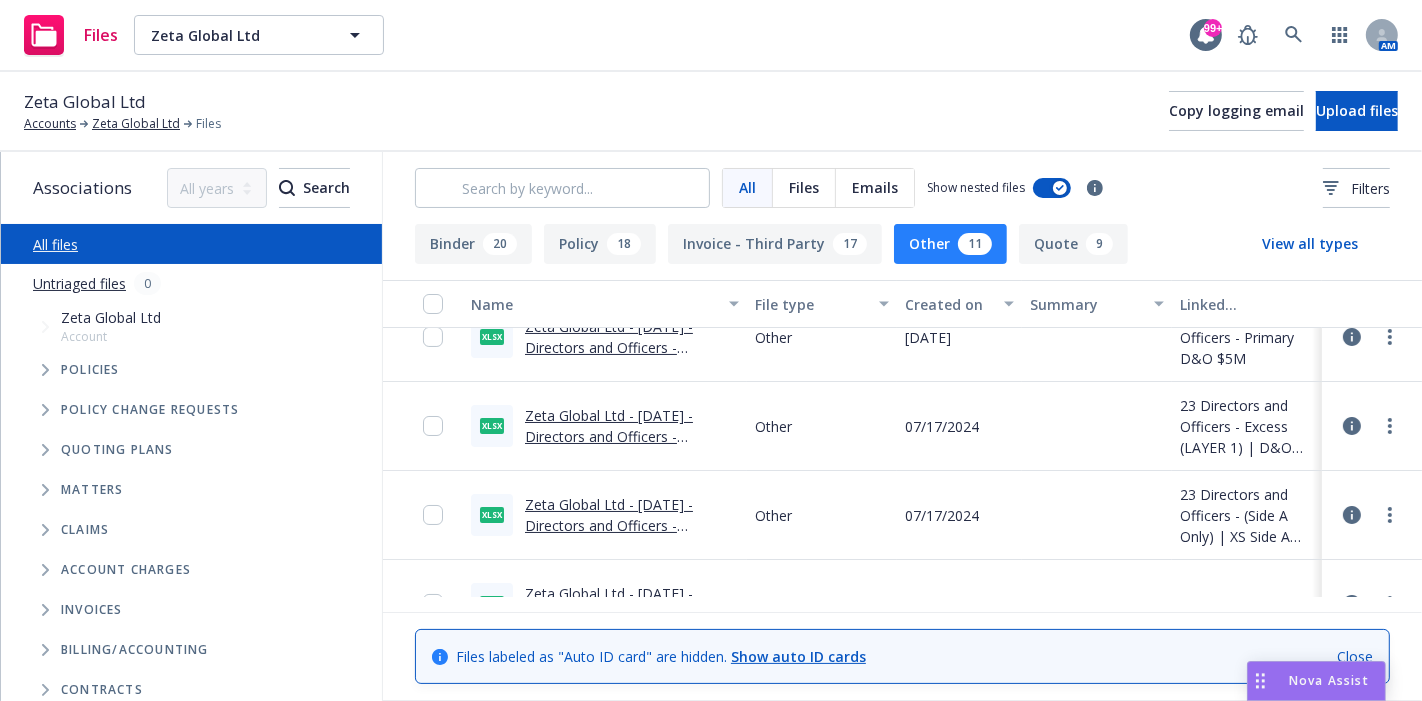 scroll, scrollTop: 0, scrollLeft: 0, axis: both 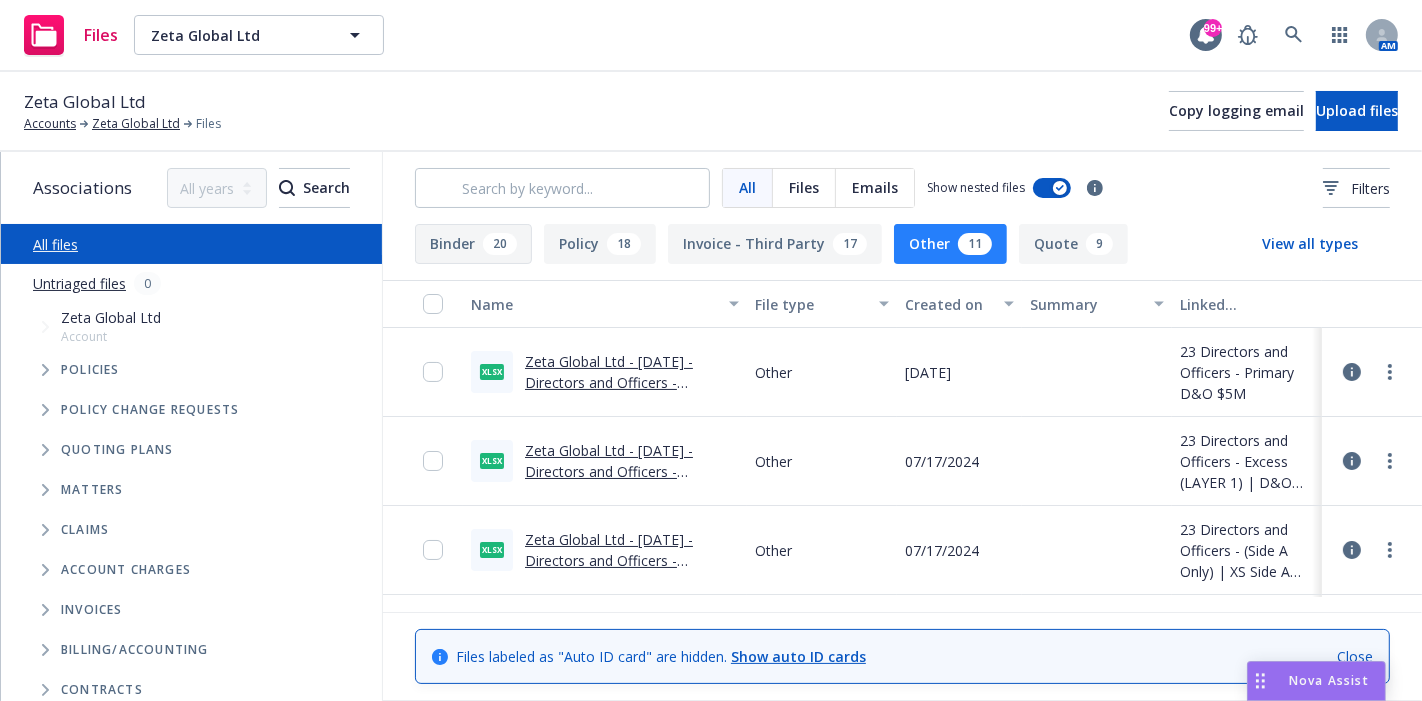 click on "Binder   20" at bounding box center [473, 244] 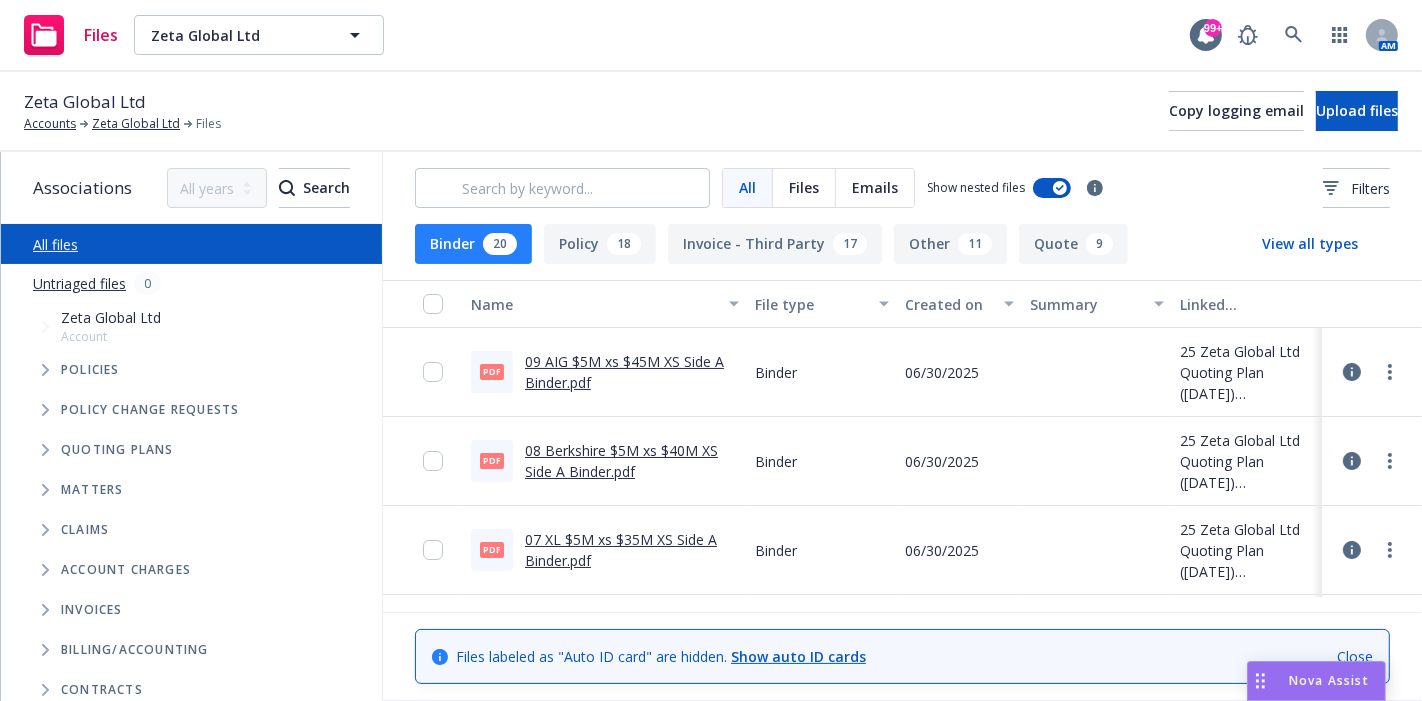 click on "Policies" at bounding box center [201, 370] 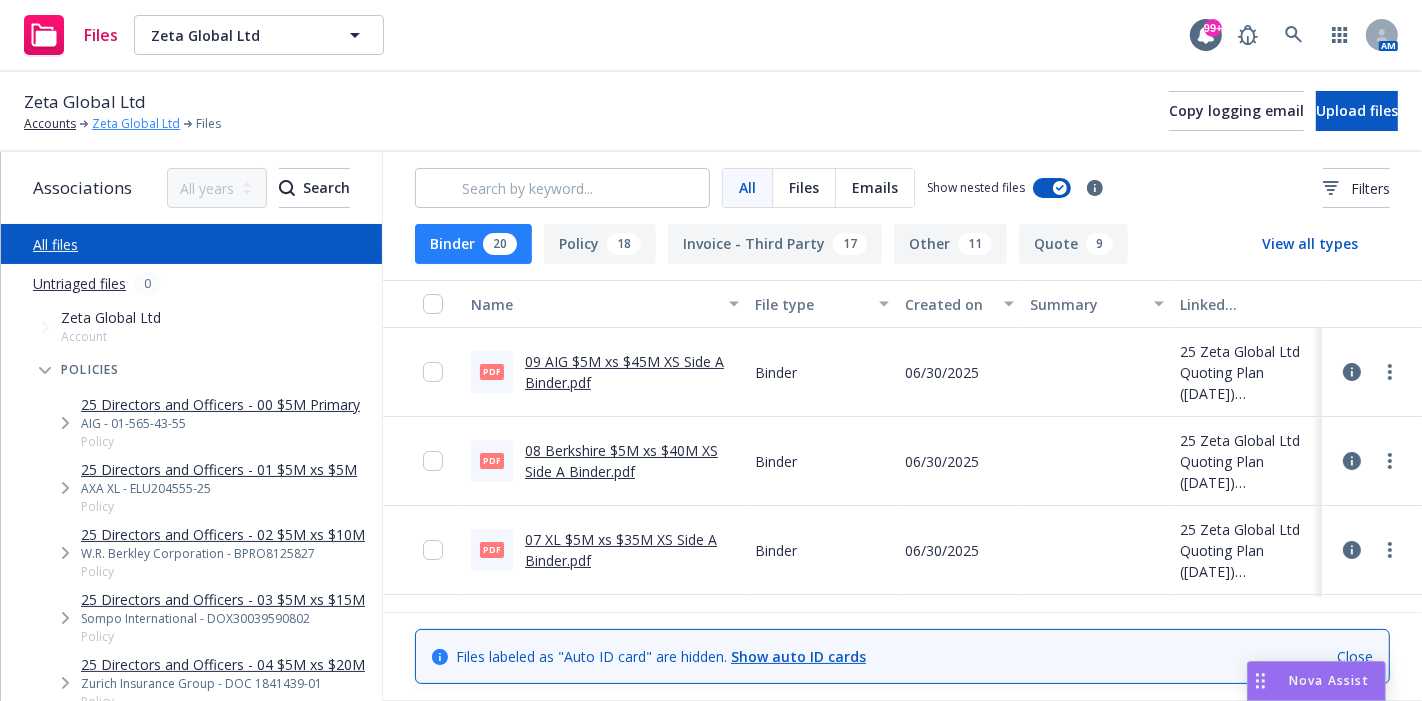 click on "Zeta Global Ltd" at bounding box center [136, 124] 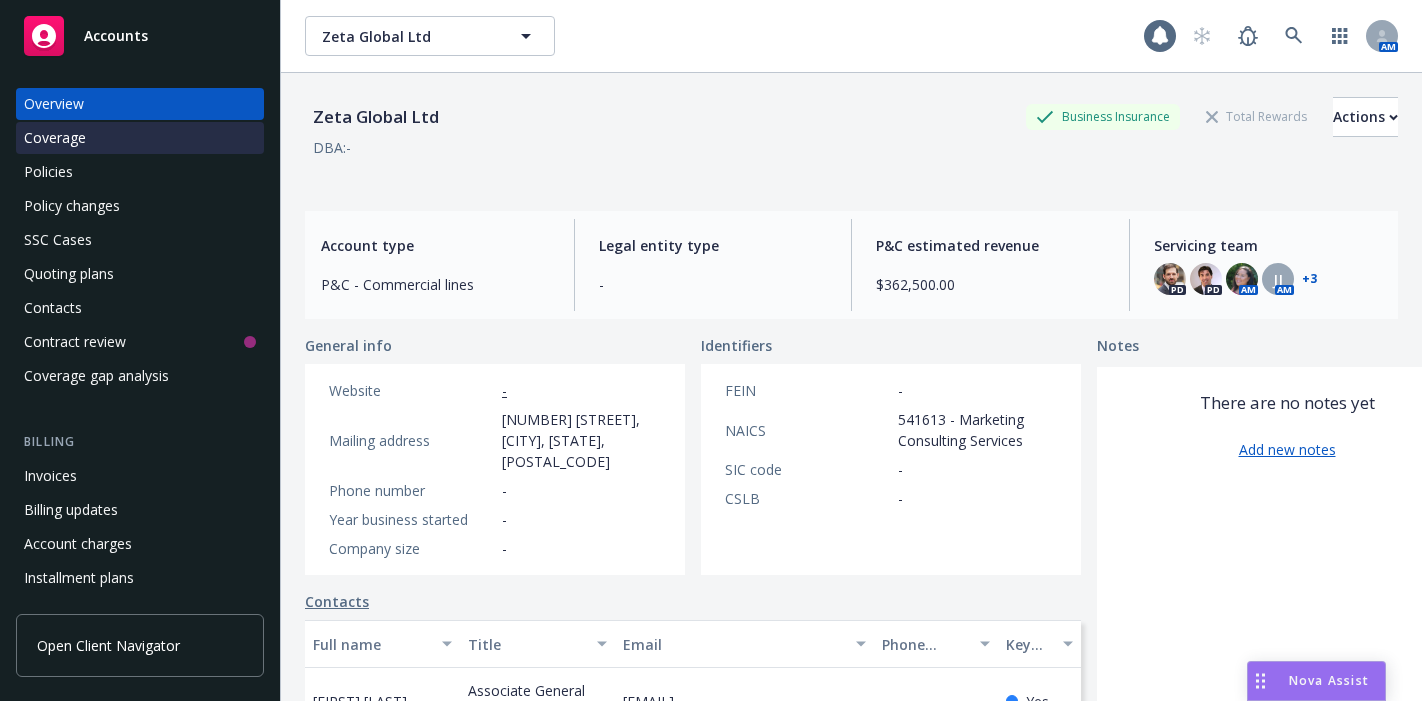 scroll, scrollTop: 0, scrollLeft: 0, axis: both 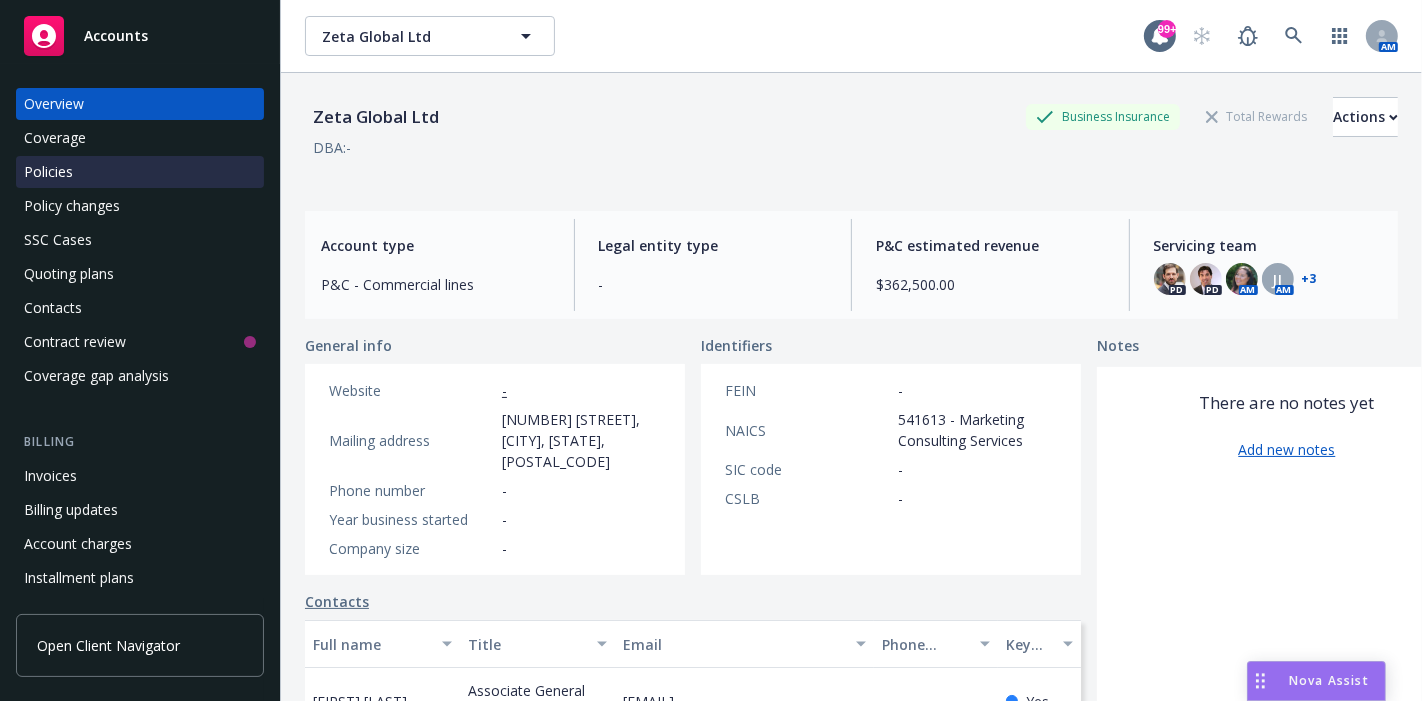 click on "Policies" at bounding box center (48, 172) 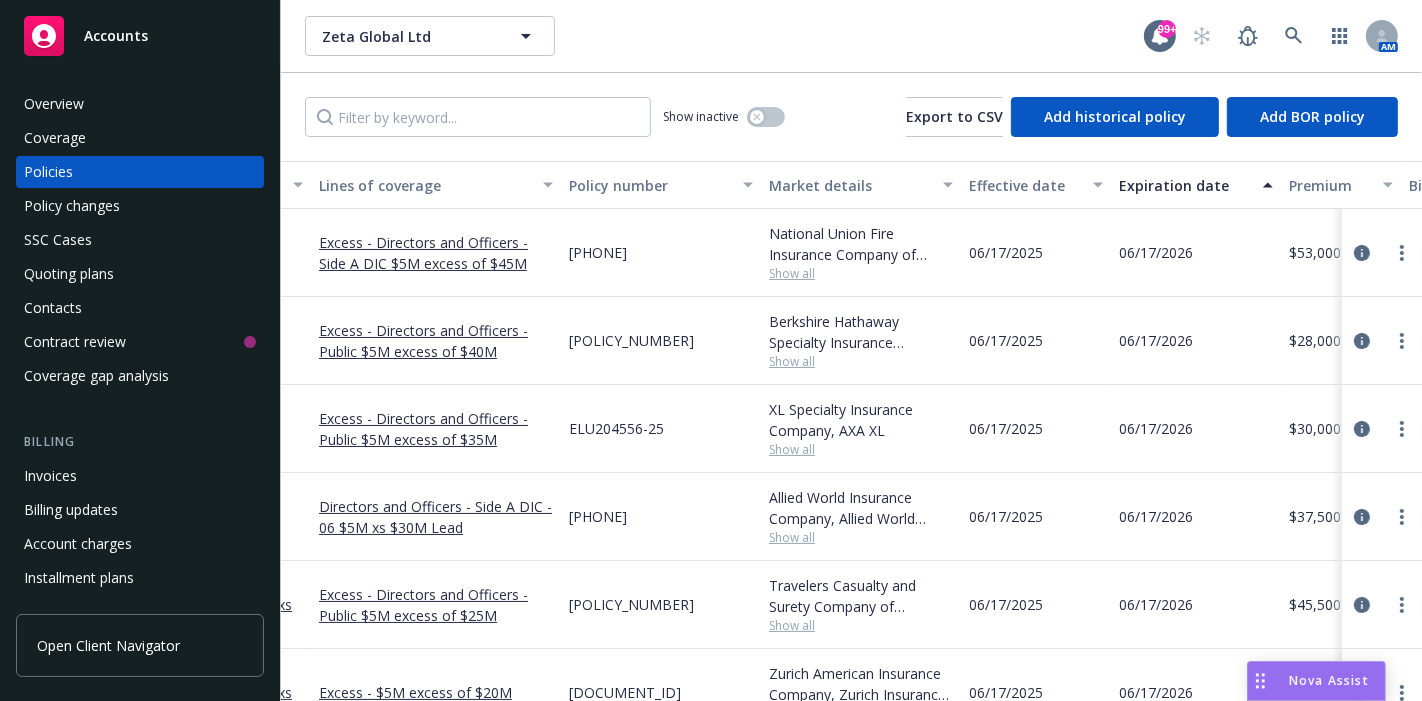 scroll, scrollTop: 0, scrollLeft: 0, axis: both 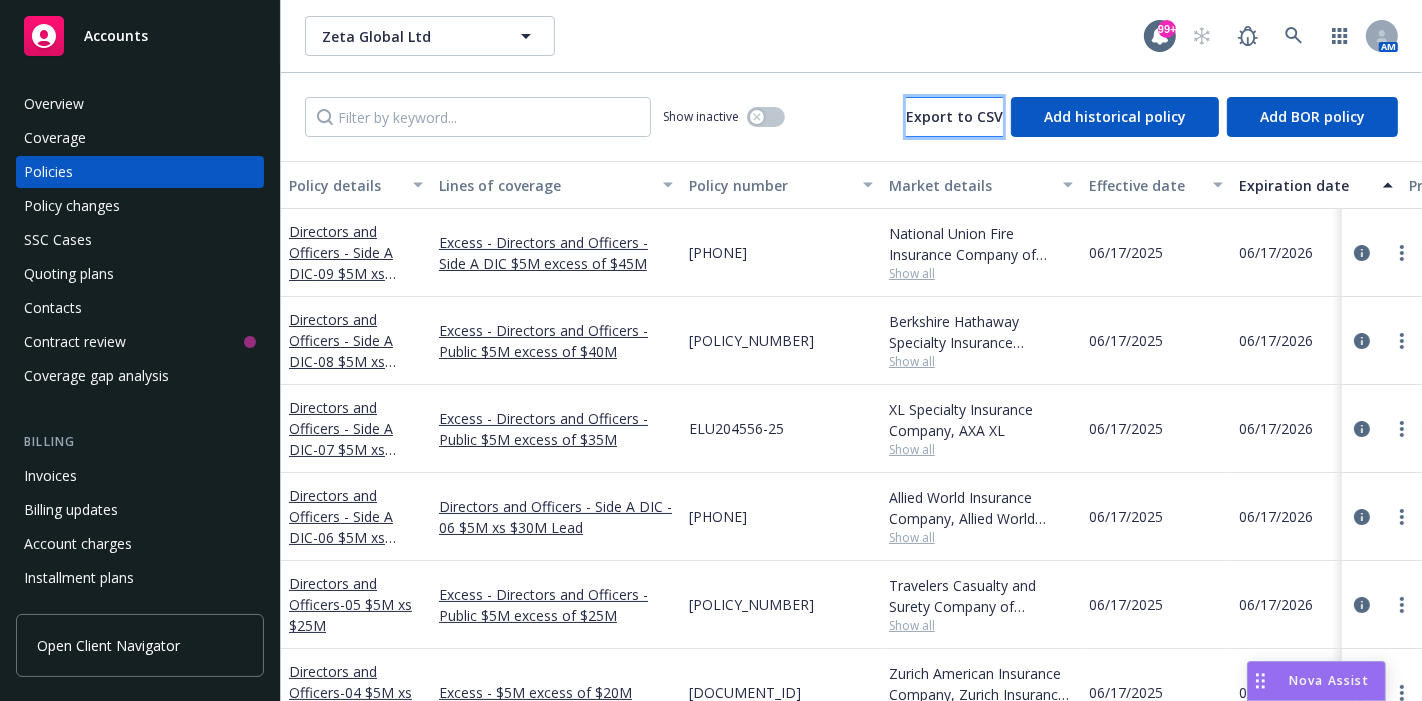 click on "Export to CSV" at bounding box center [954, 116] 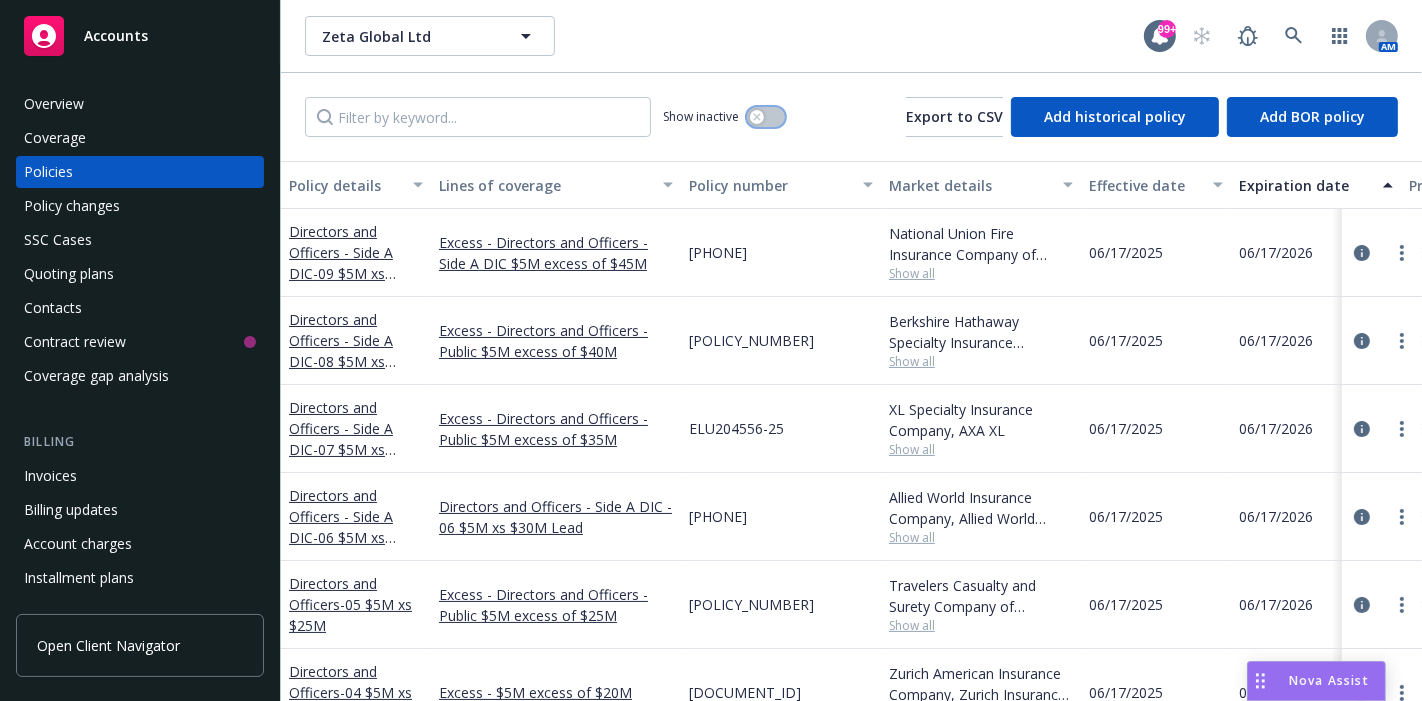 click at bounding box center (766, 117) 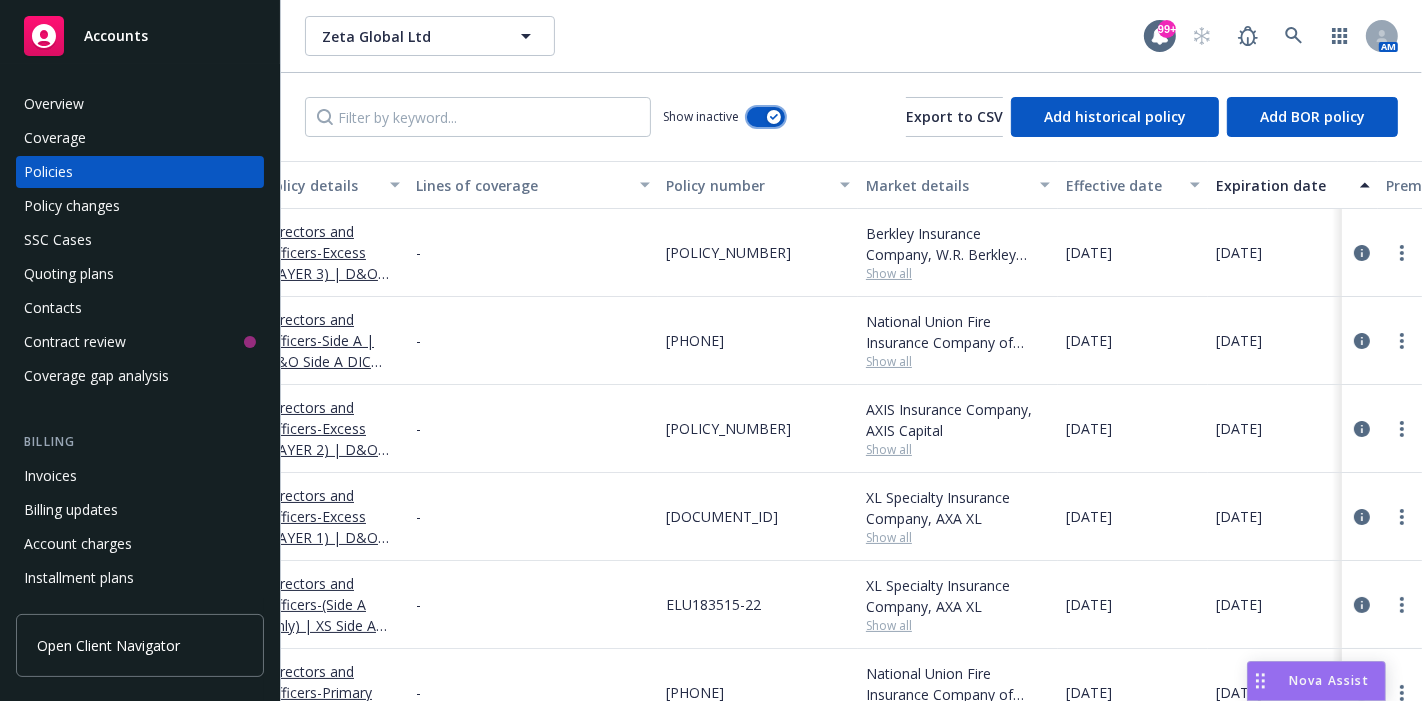 scroll, scrollTop: 0, scrollLeft: 0, axis: both 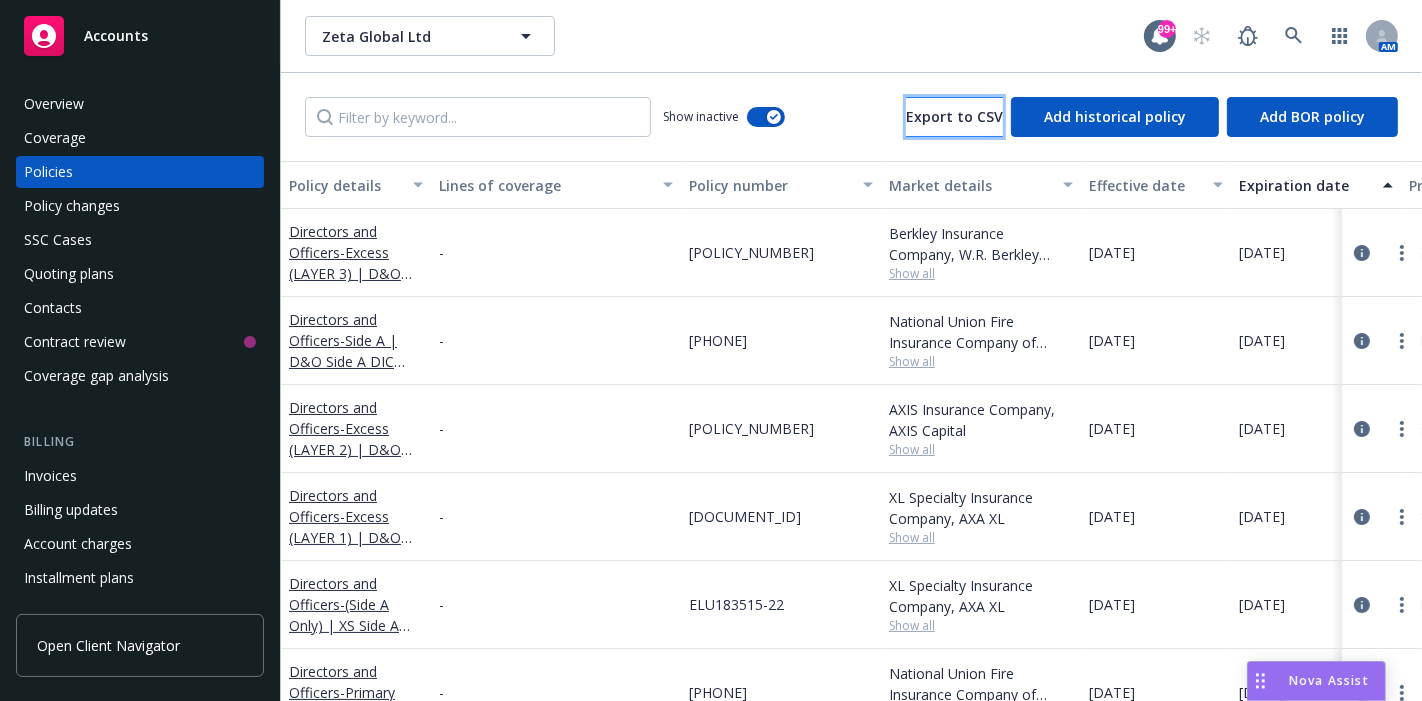 click on "Export to CSV" at bounding box center [954, 116] 